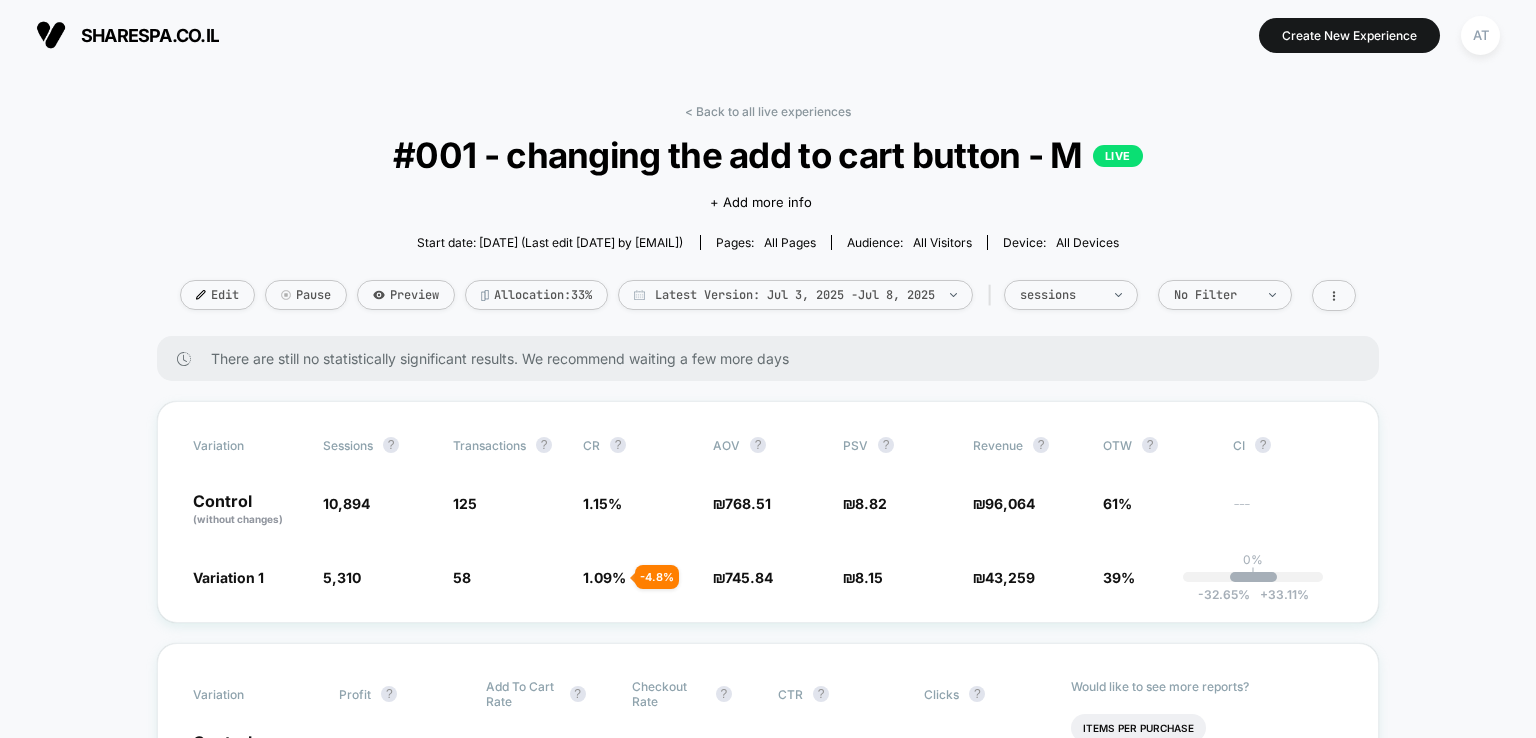 scroll, scrollTop: 0, scrollLeft: 0, axis: both 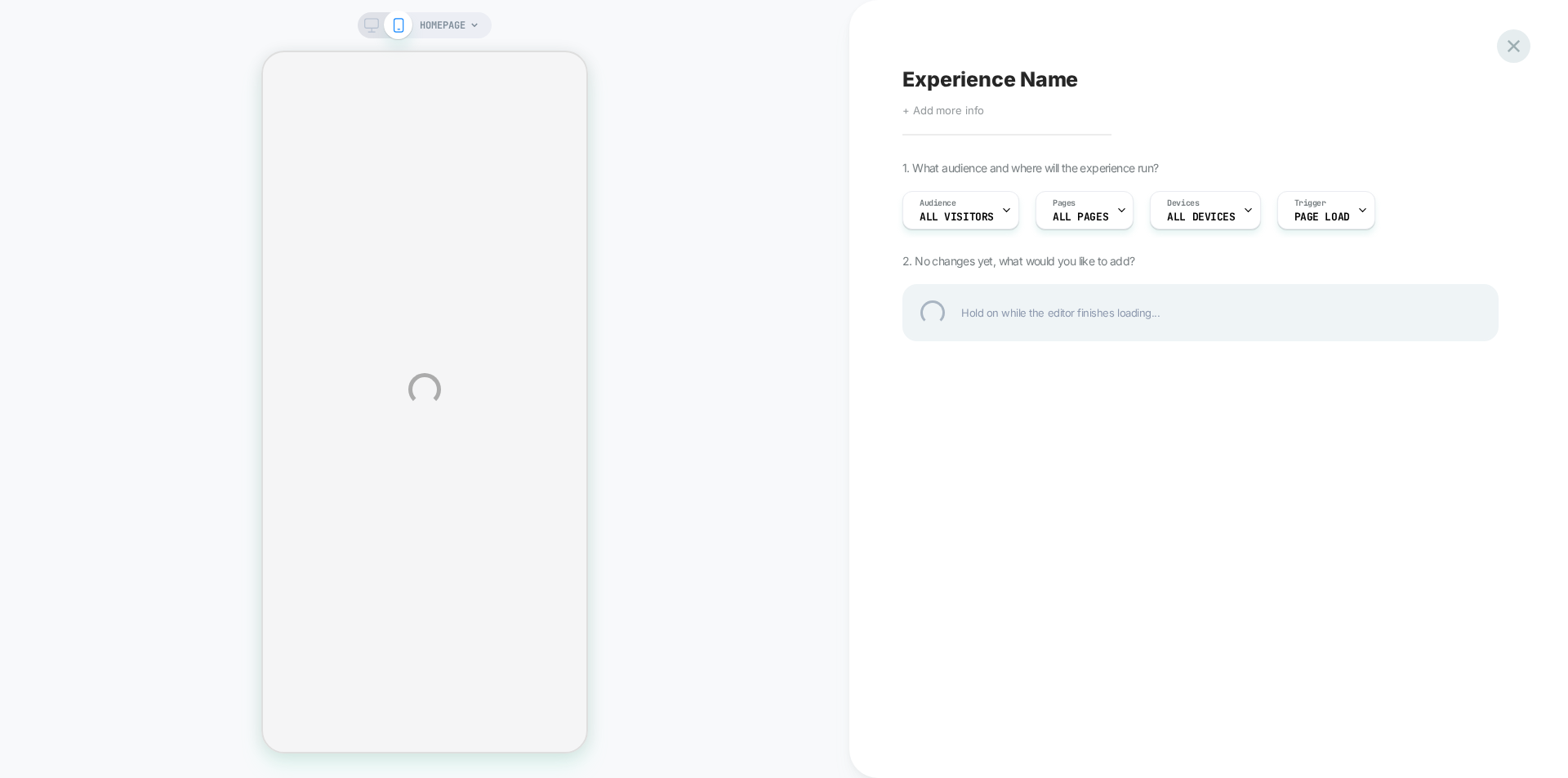 click at bounding box center [1513, 46] 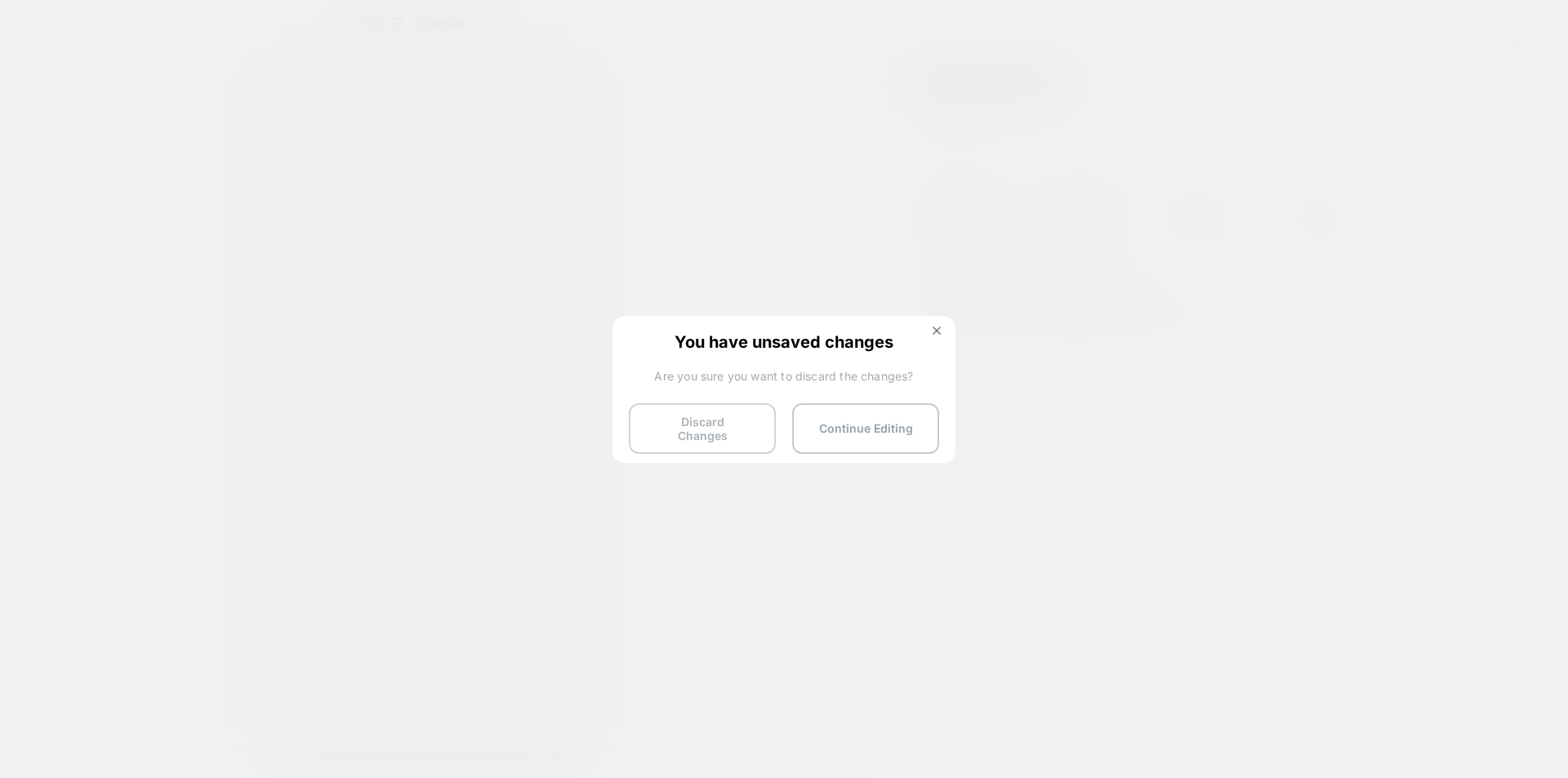 click on "Discard Changes" at bounding box center (702, 429) 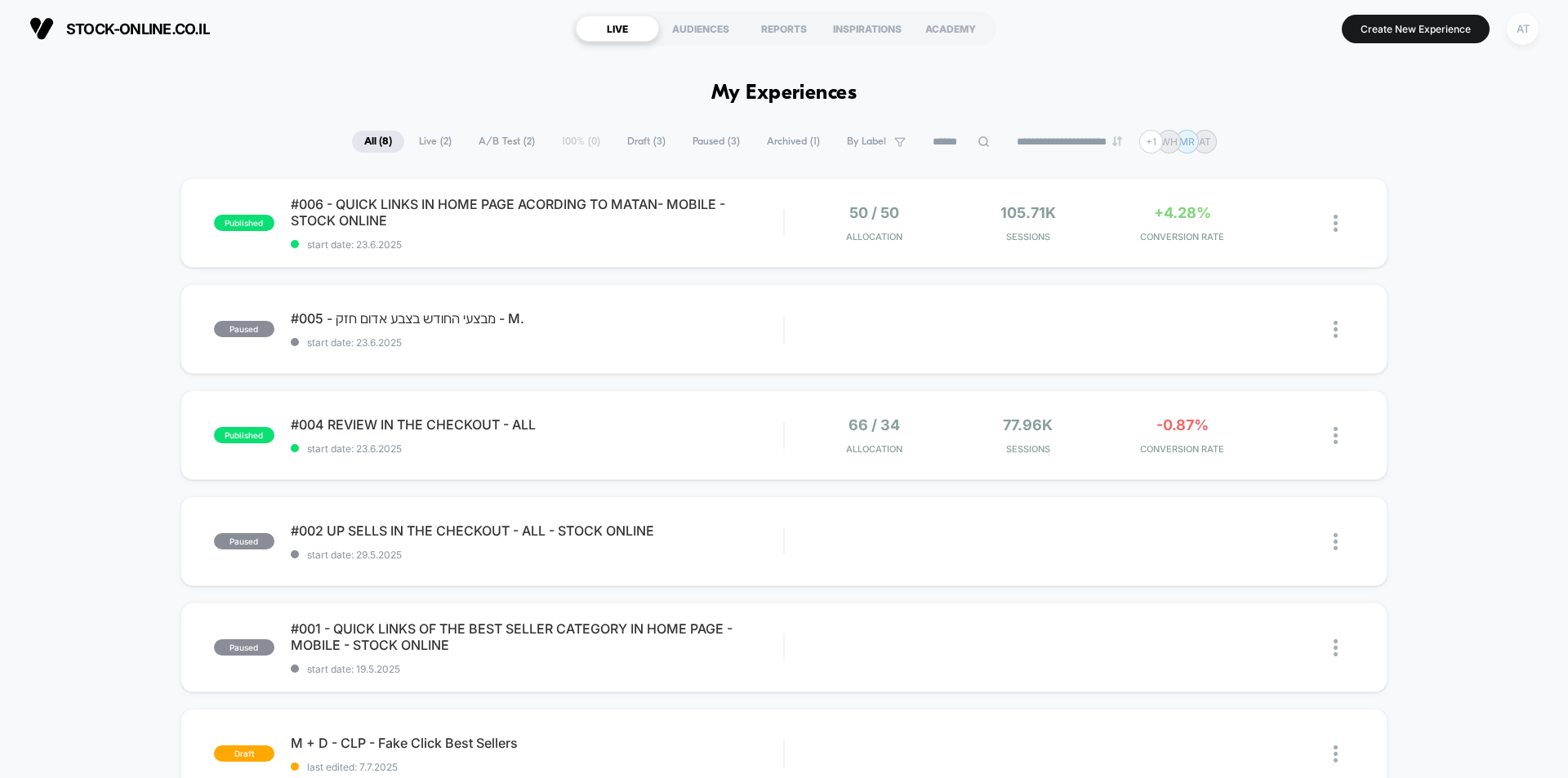 click on "AT" at bounding box center [1522, 29] 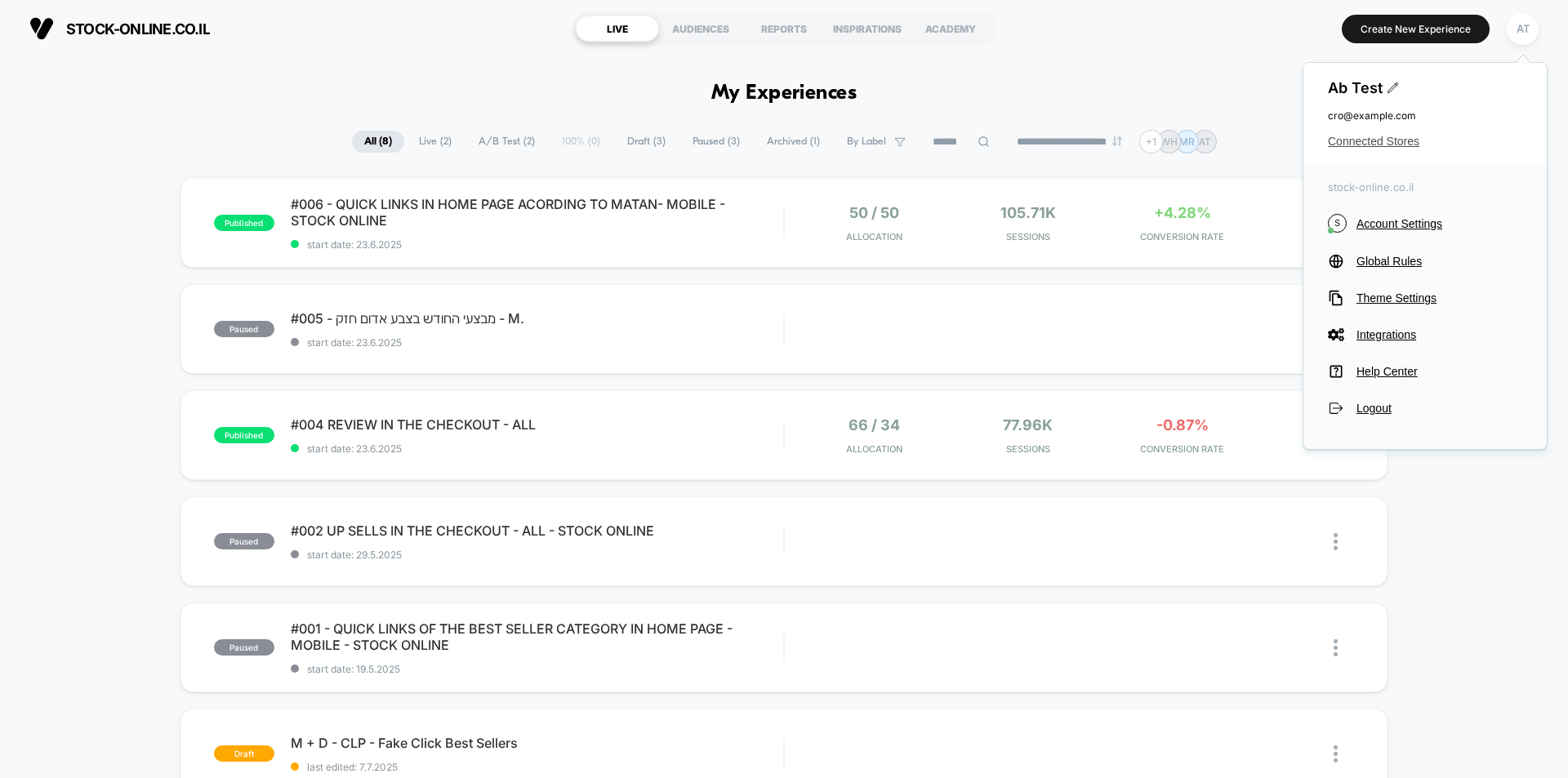 click on "Connected Stores" at bounding box center (1425, 141) 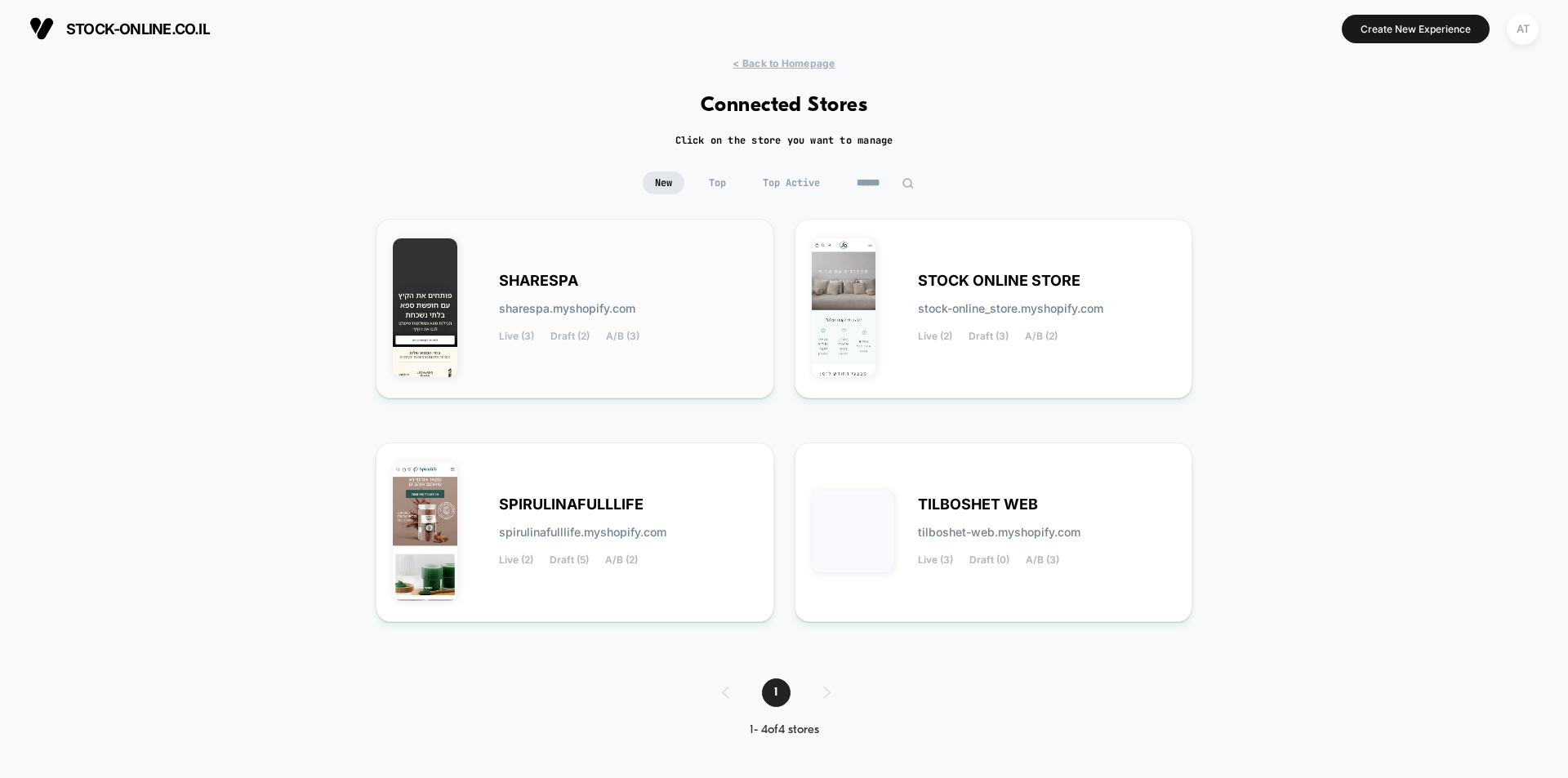 click on "SHARESPA sharespa.myshopify.com Live (3) Draft (2) A/B (3)" at bounding box center [628, 309] 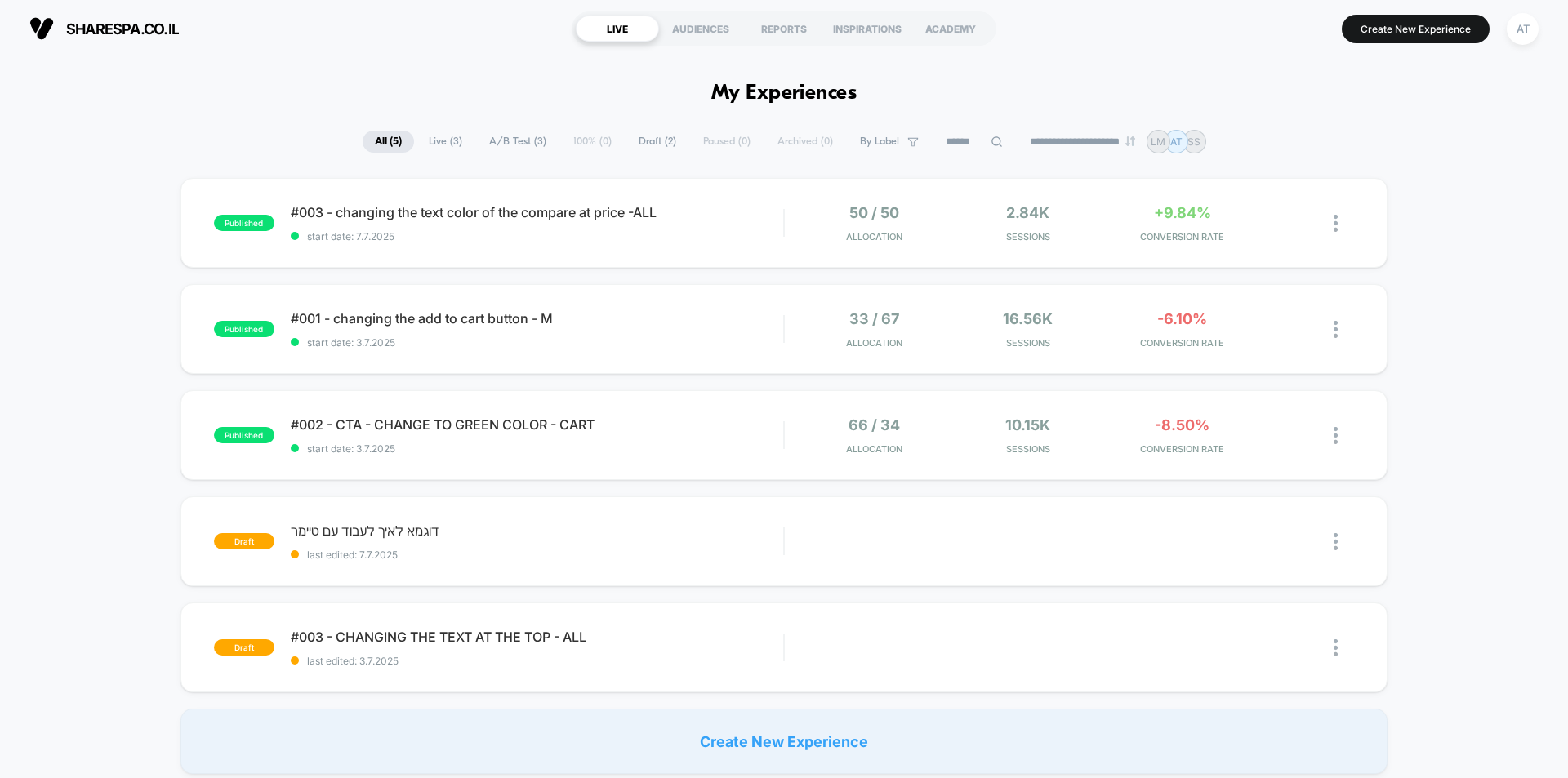 scroll, scrollTop: 0, scrollLeft: 0, axis: both 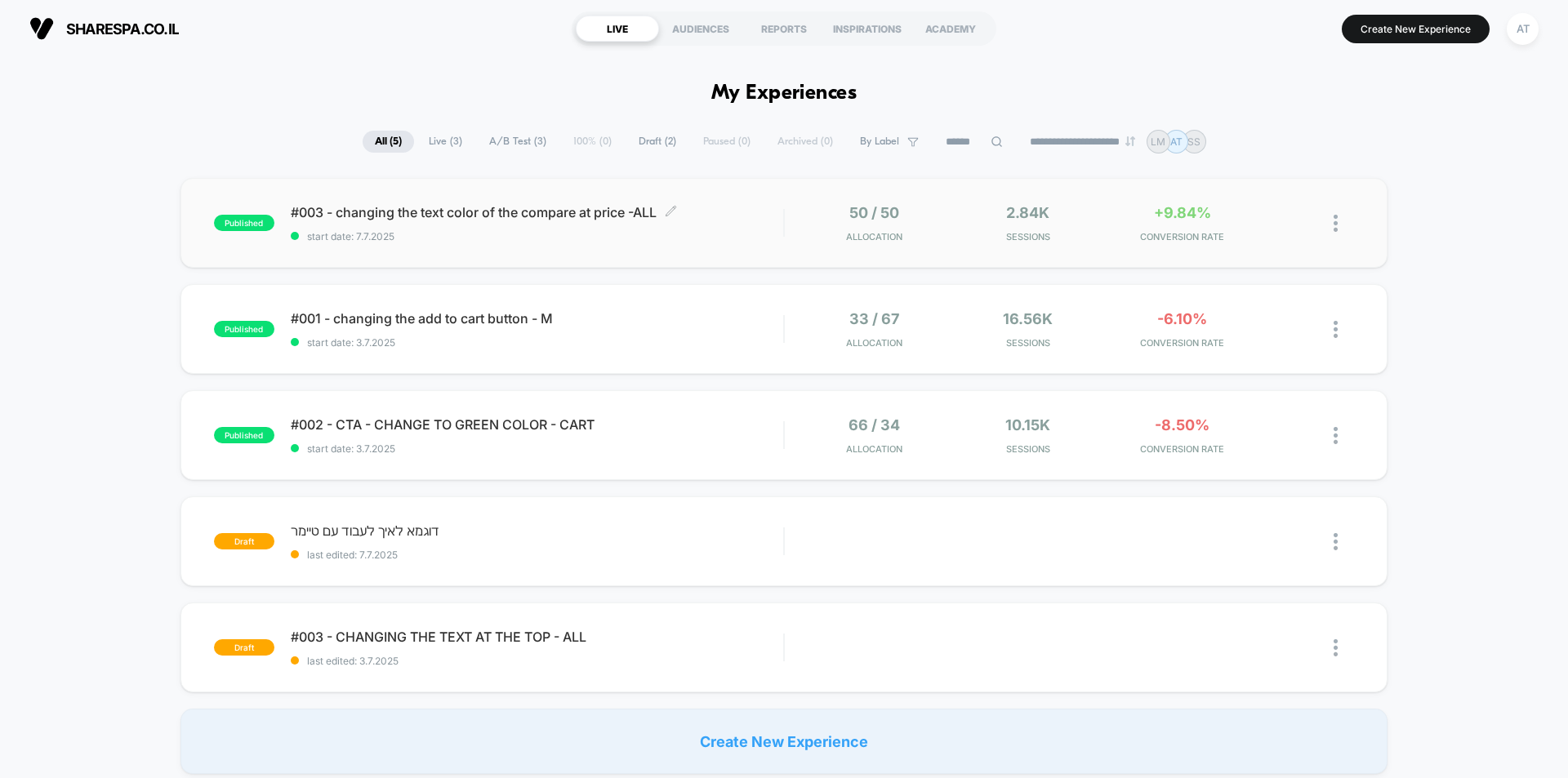 click on "#003 - changing the text color of the compare at price -ALL Click to edit experience details Click to edit experience details start date: 7.7.2025" at bounding box center (537, 223) 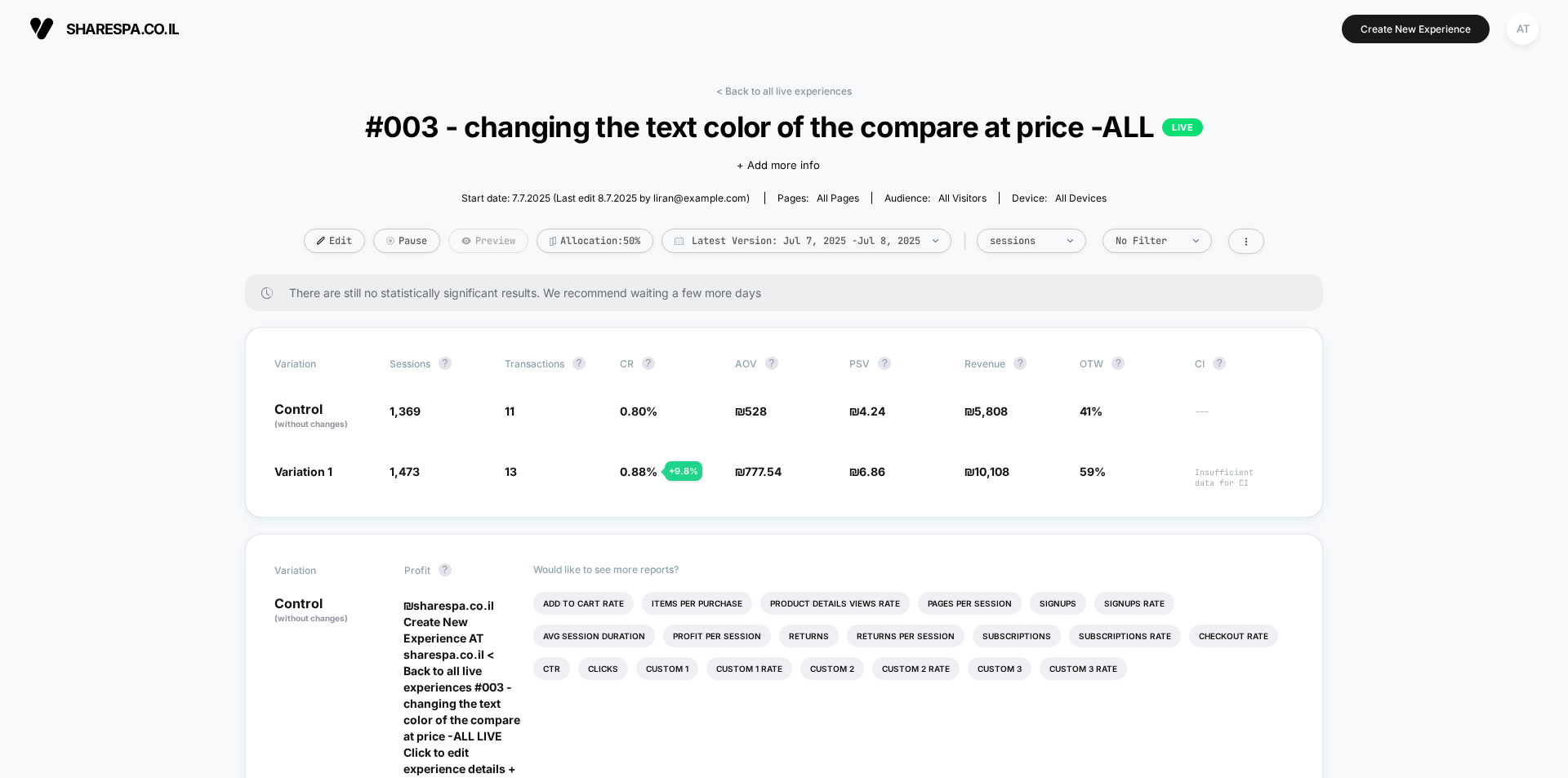 click on "Preview" at bounding box center (488, 241) 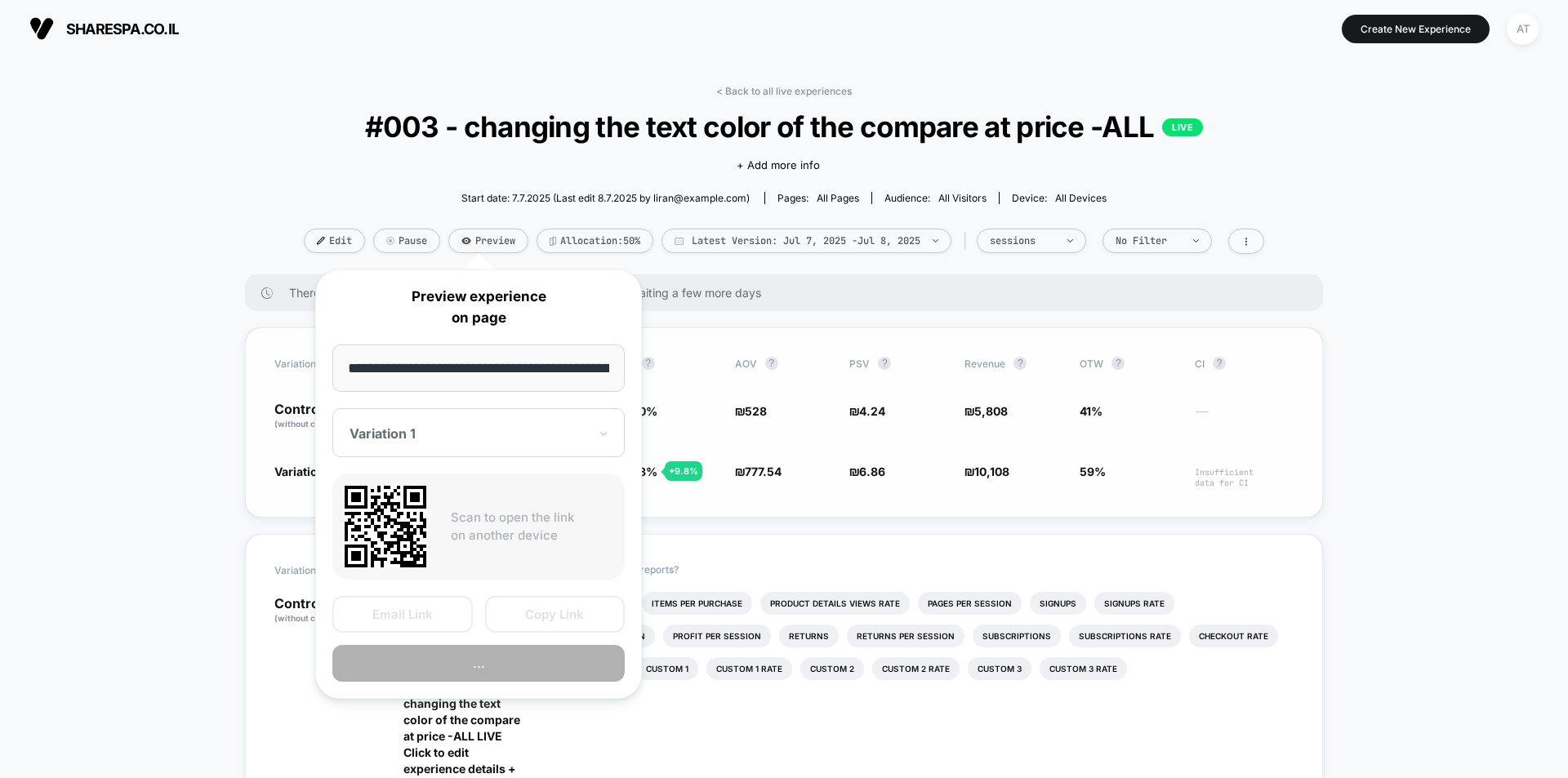 scroll, scrollTop: 0, scrollLeft: 1252, axis: horizontal 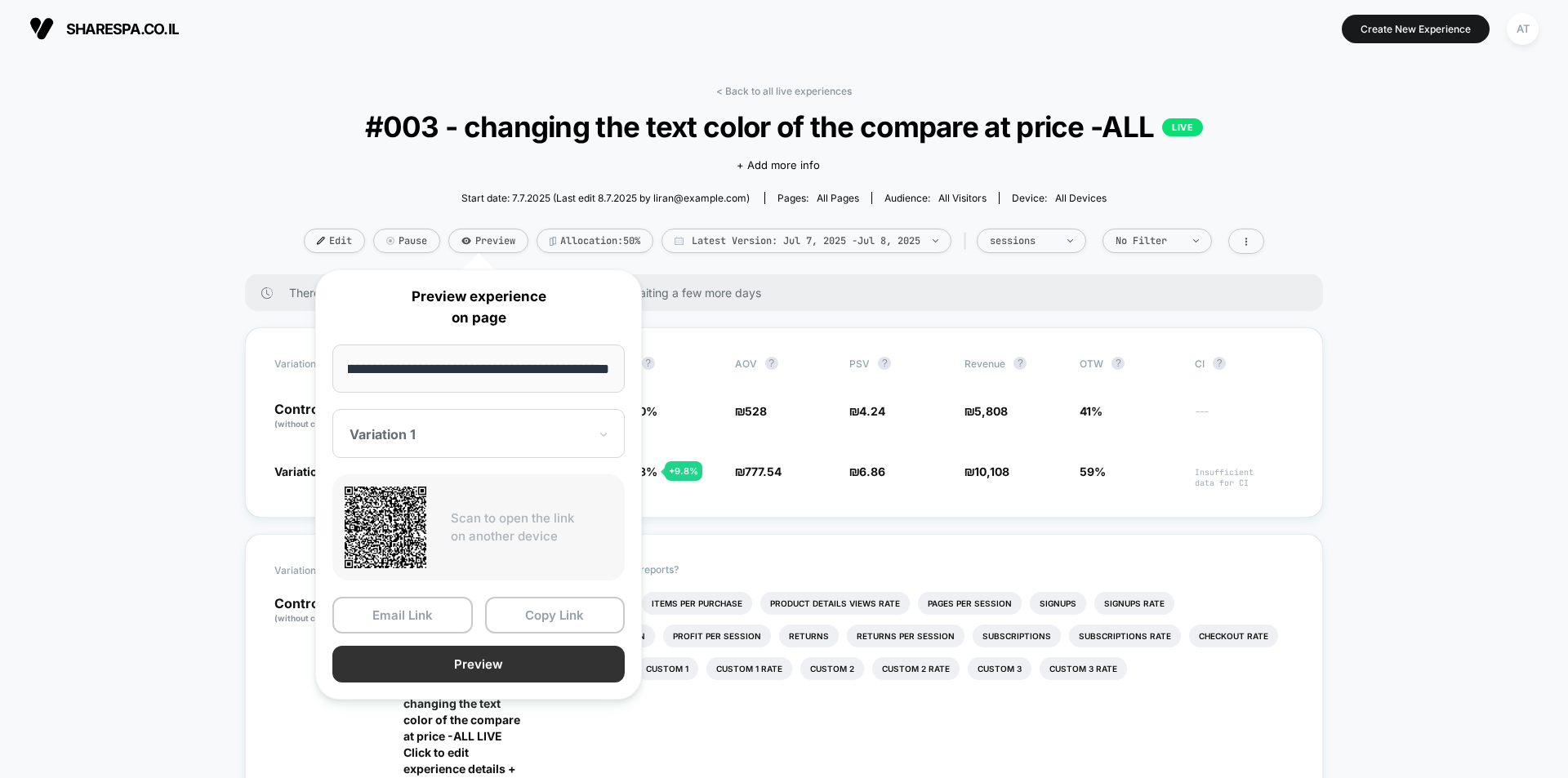 click on "Preview" at bounding box center (479, 664) 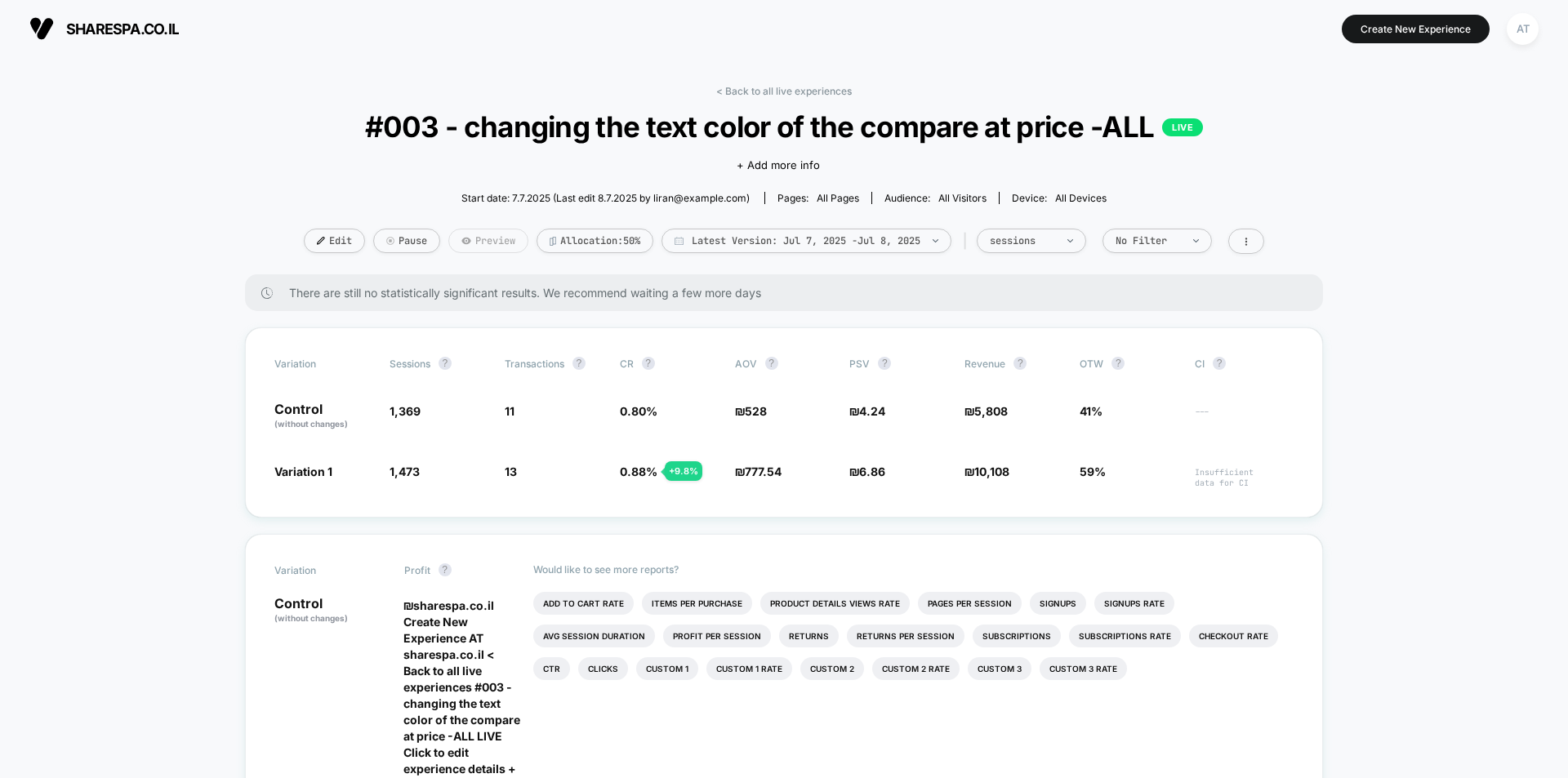 click on "Preview" at bounding box center (488, 241) 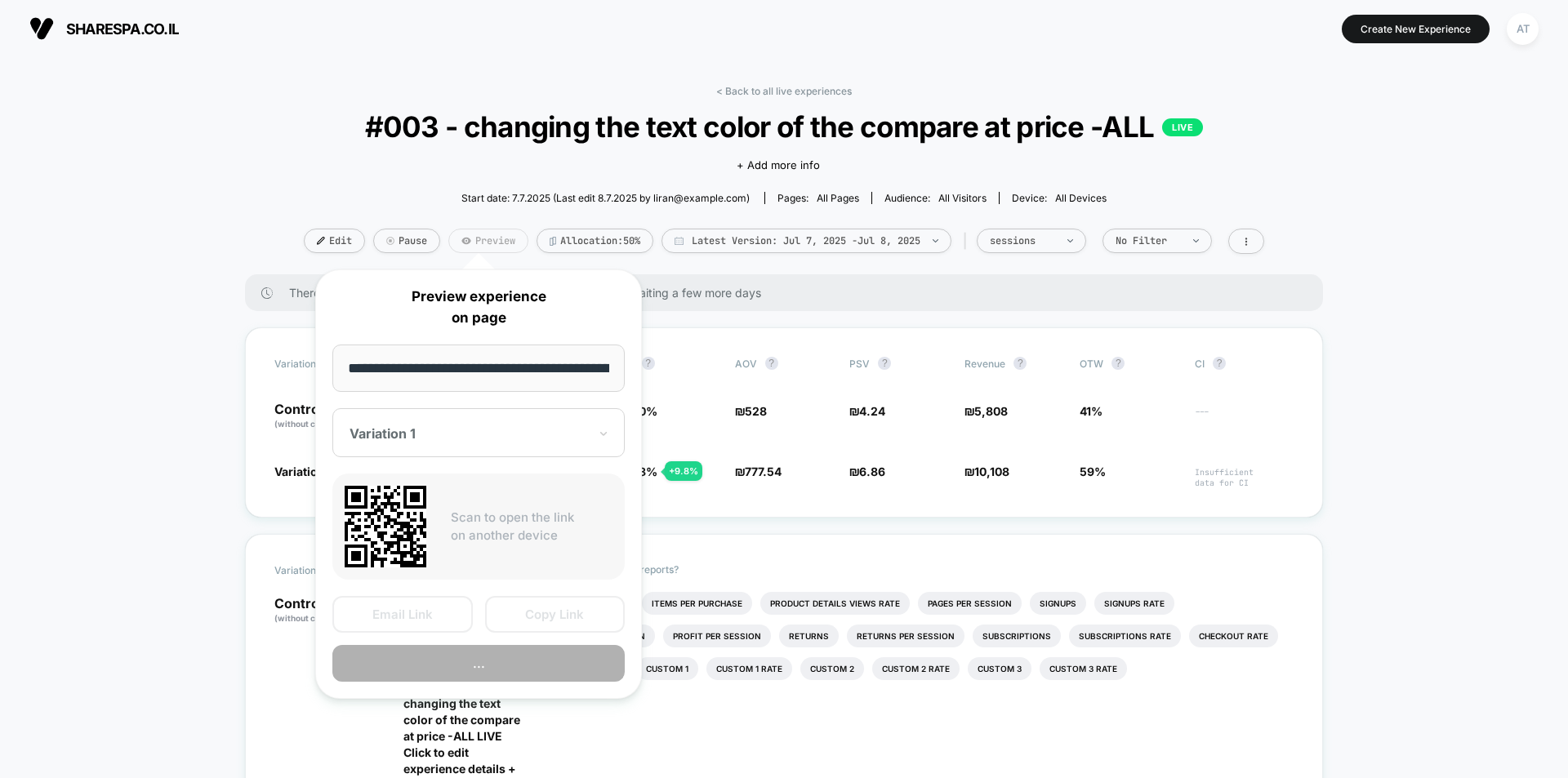 scroll, scrollTop: 0, scrollLeft: 1252, axis: horizontal 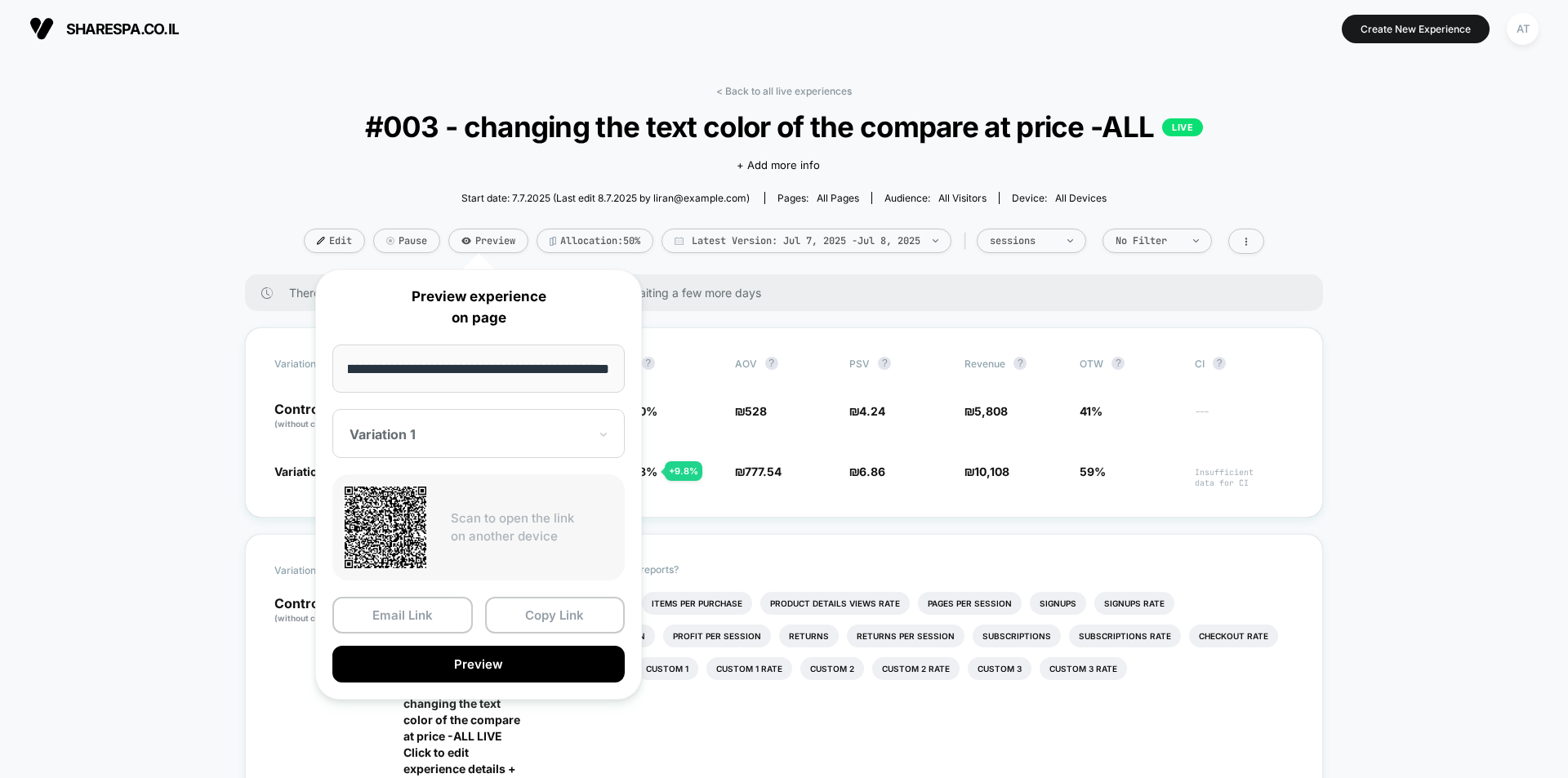 click on "Variation 1" at bounding box center (479, 433) 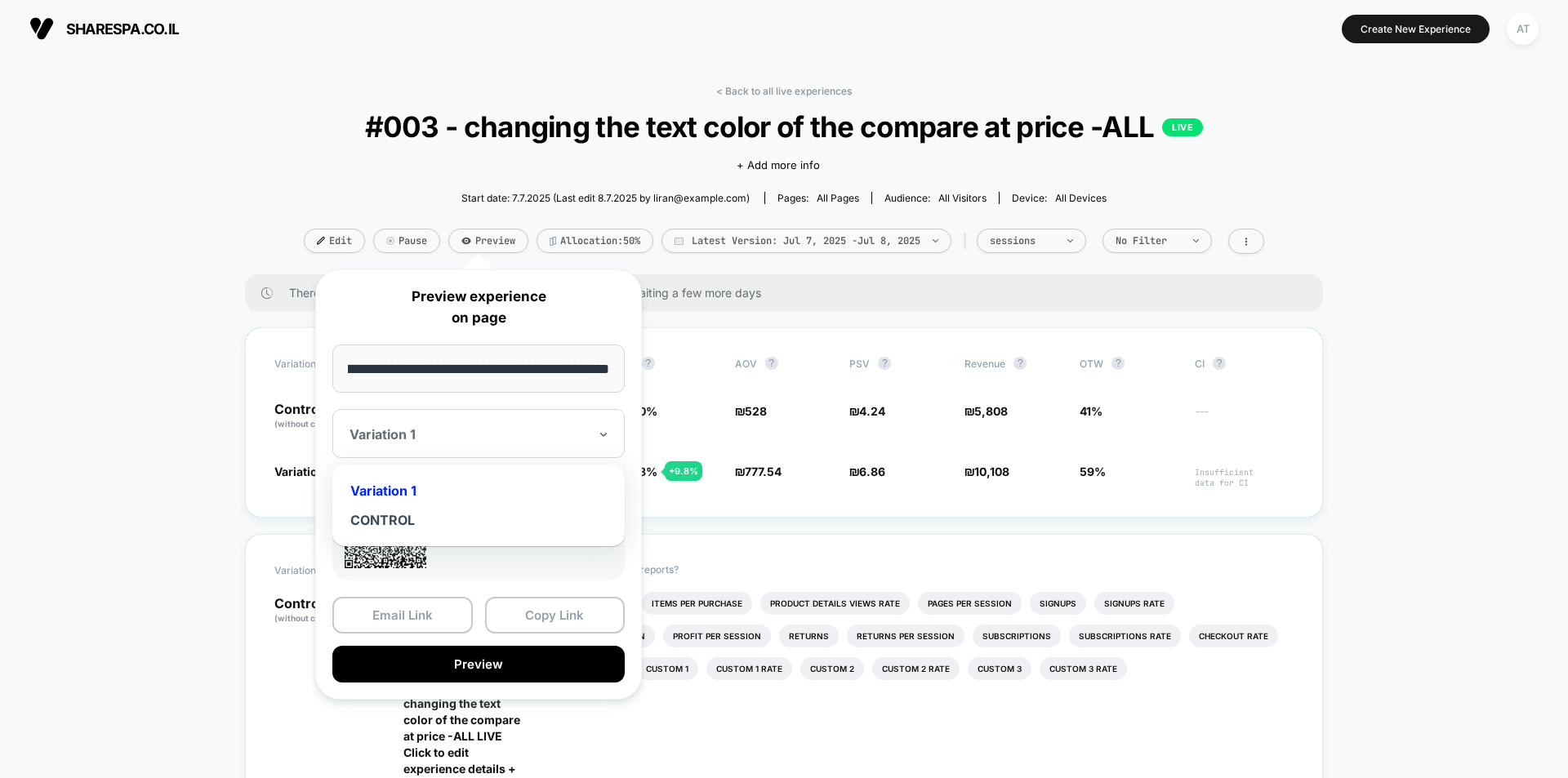scroll, scrollTop: 0, scrollLeft: 0, axis: both 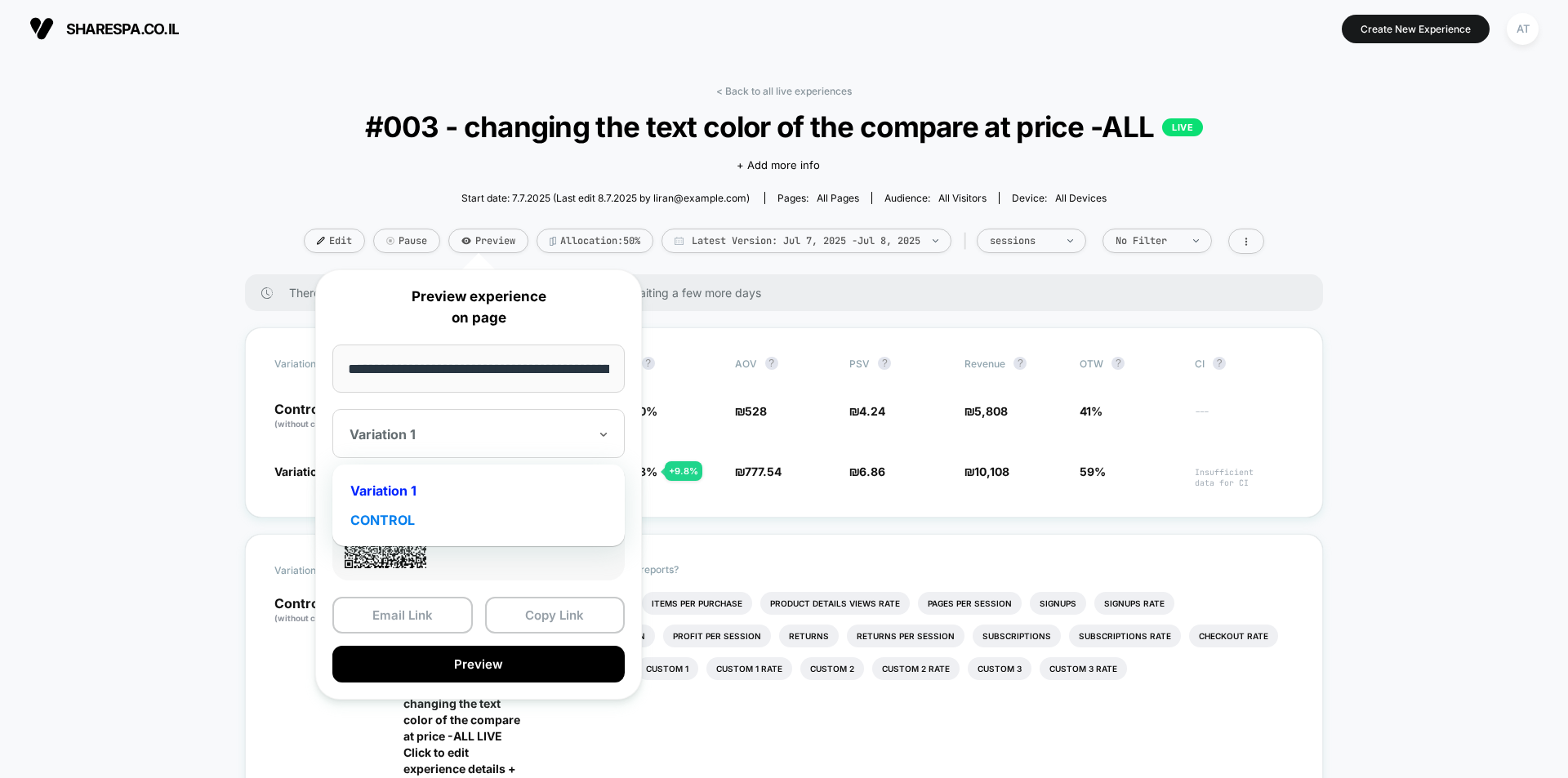 click on "CONTROL" at bounding box center (479, 520) 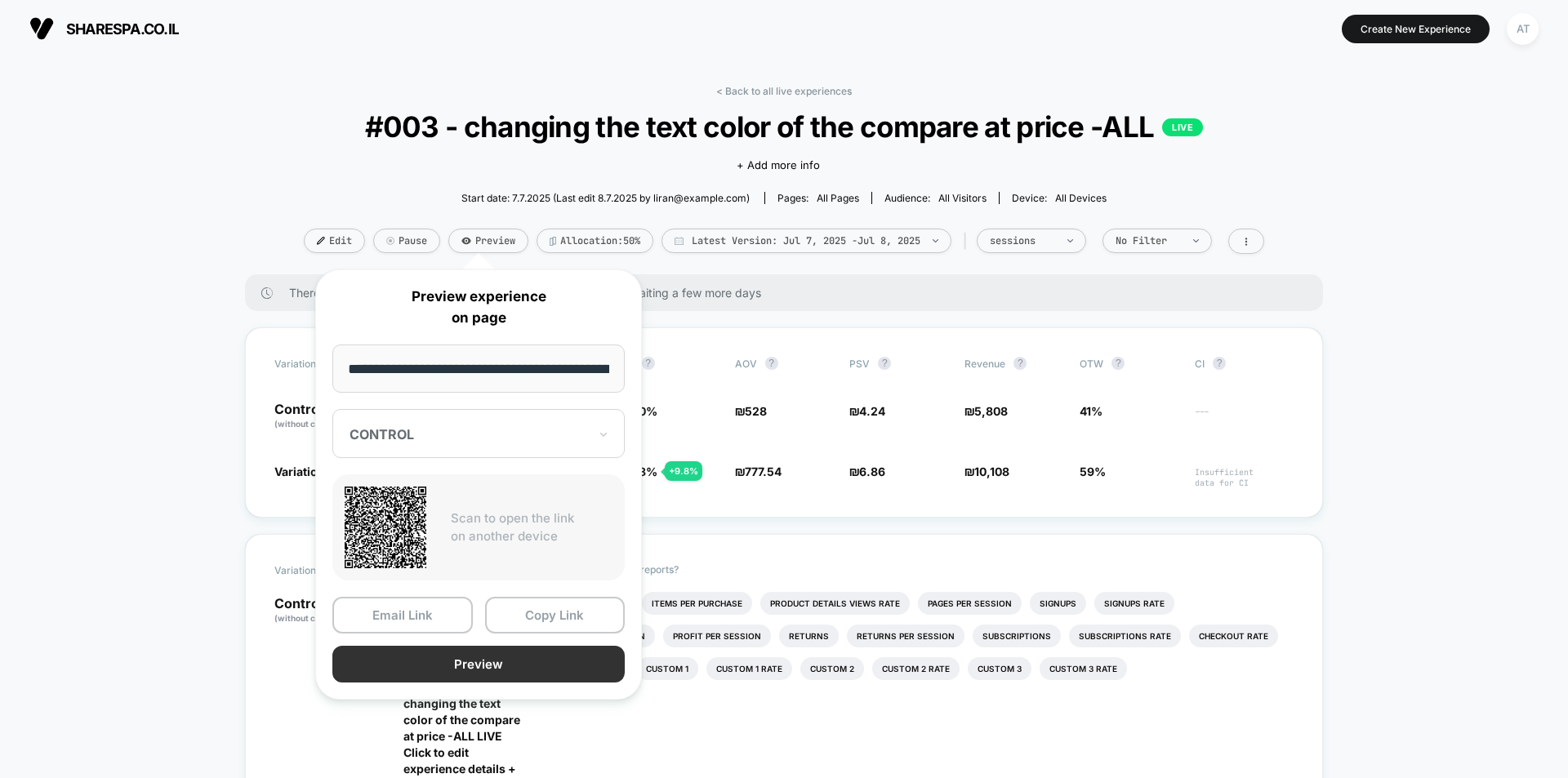 click on "Preview" at bounding box center [479, 664] 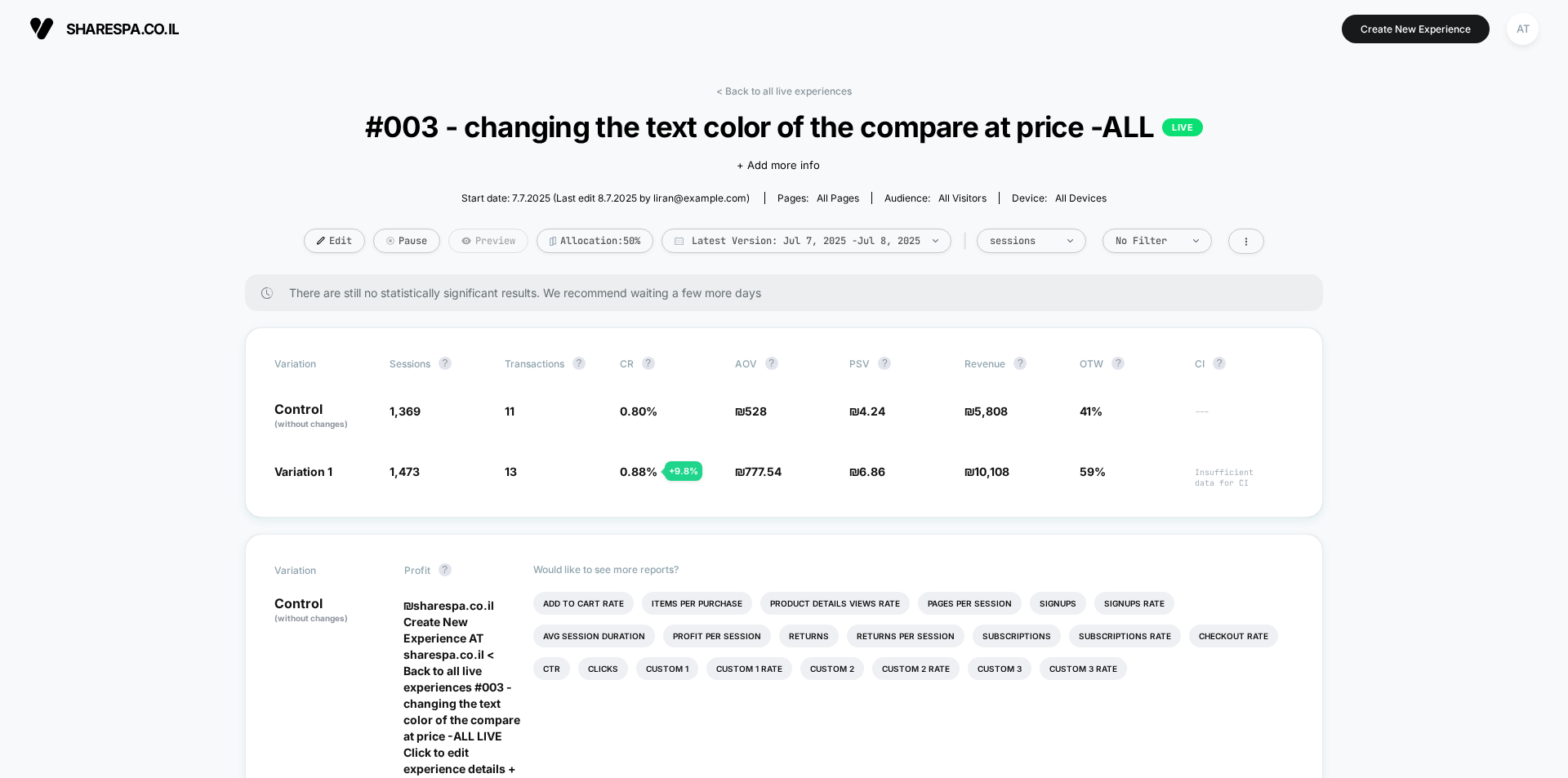 click on "Preview" at bounding box center [488, 241] 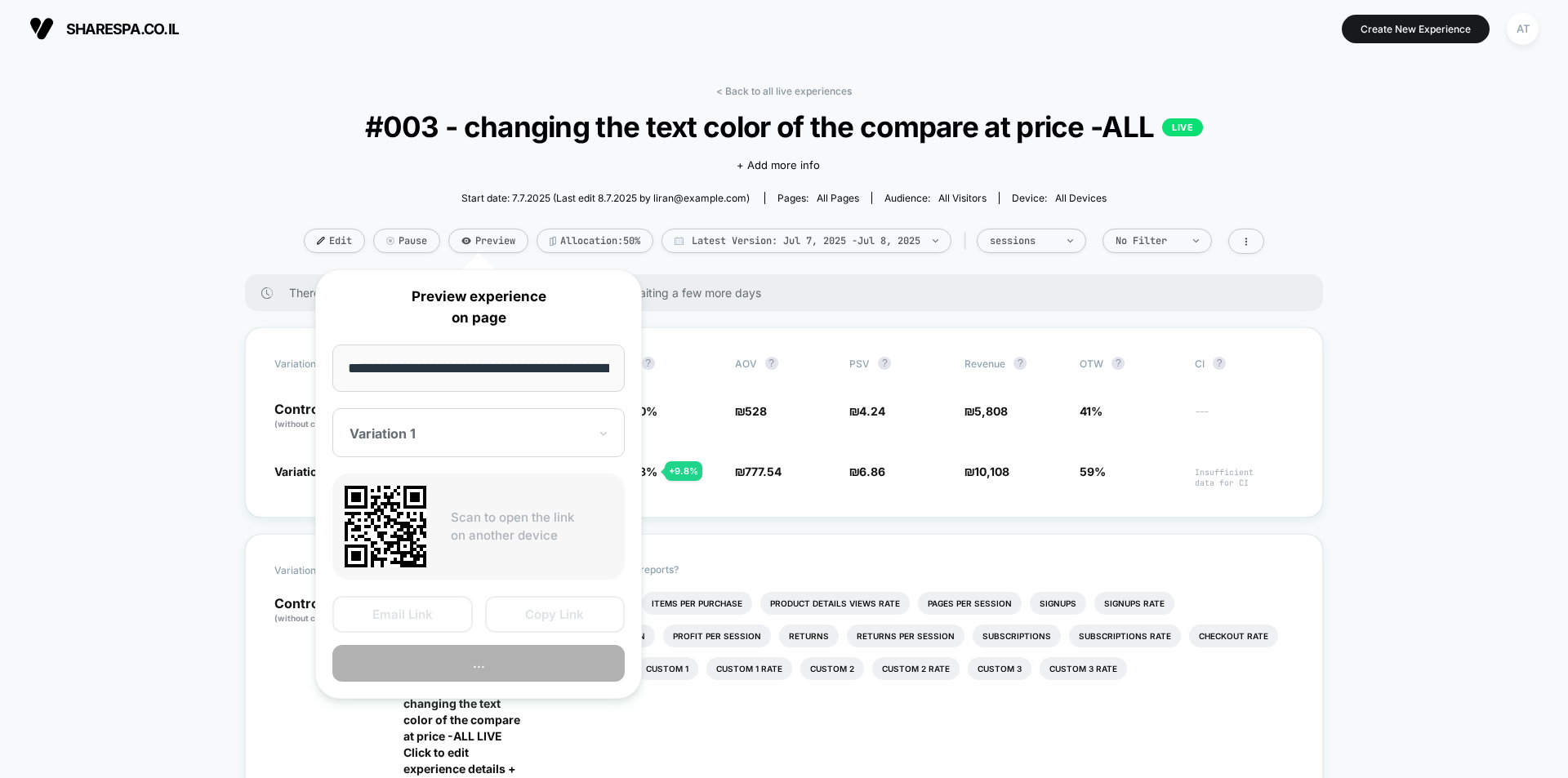 scroll, scrollTop: 0, scrollLeft: 1252, axis: horizontal 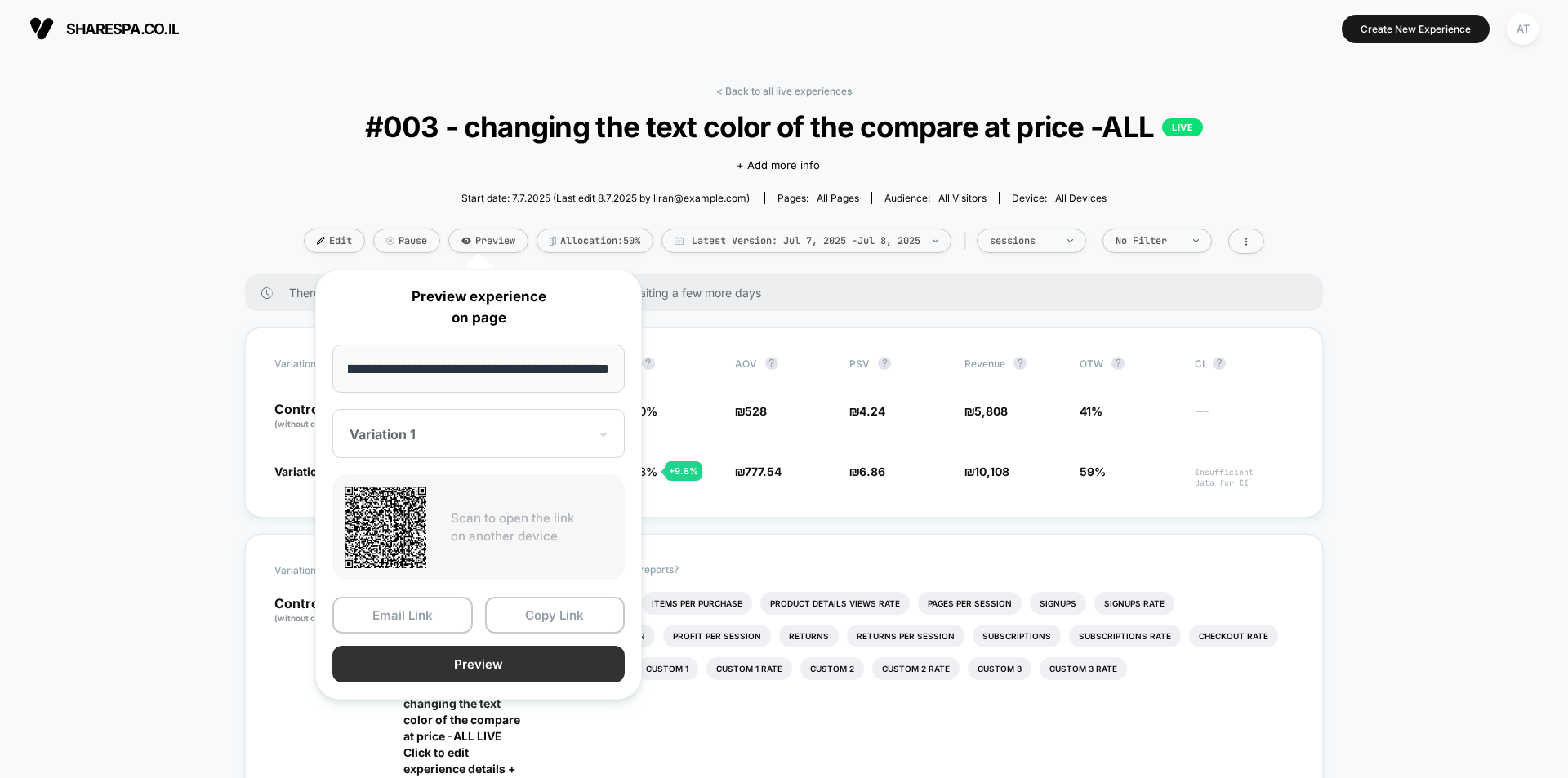 click on "Preview" at bounding box center [479, 664] 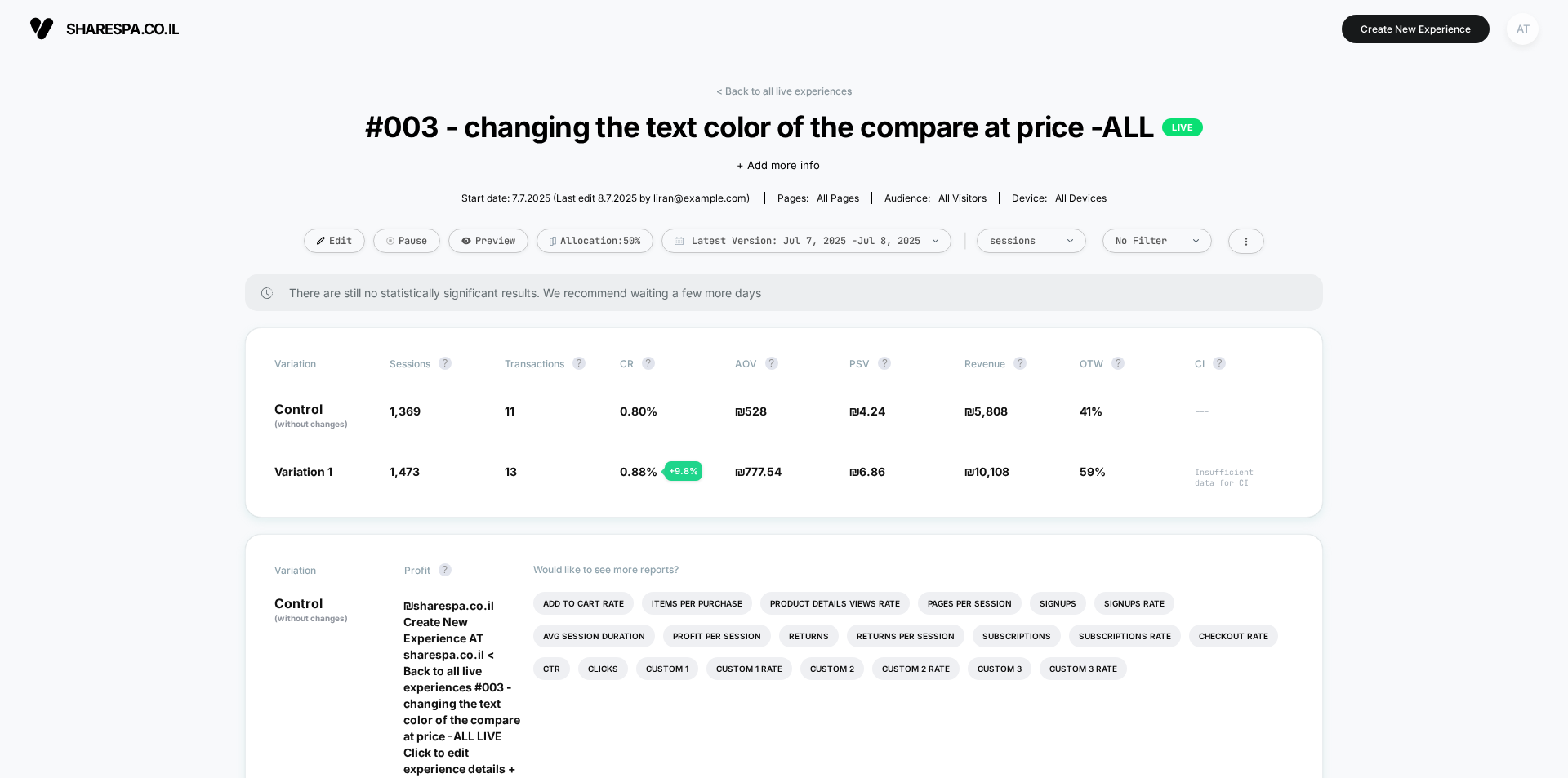 click on "AT" at bounding box center (1522, 29) 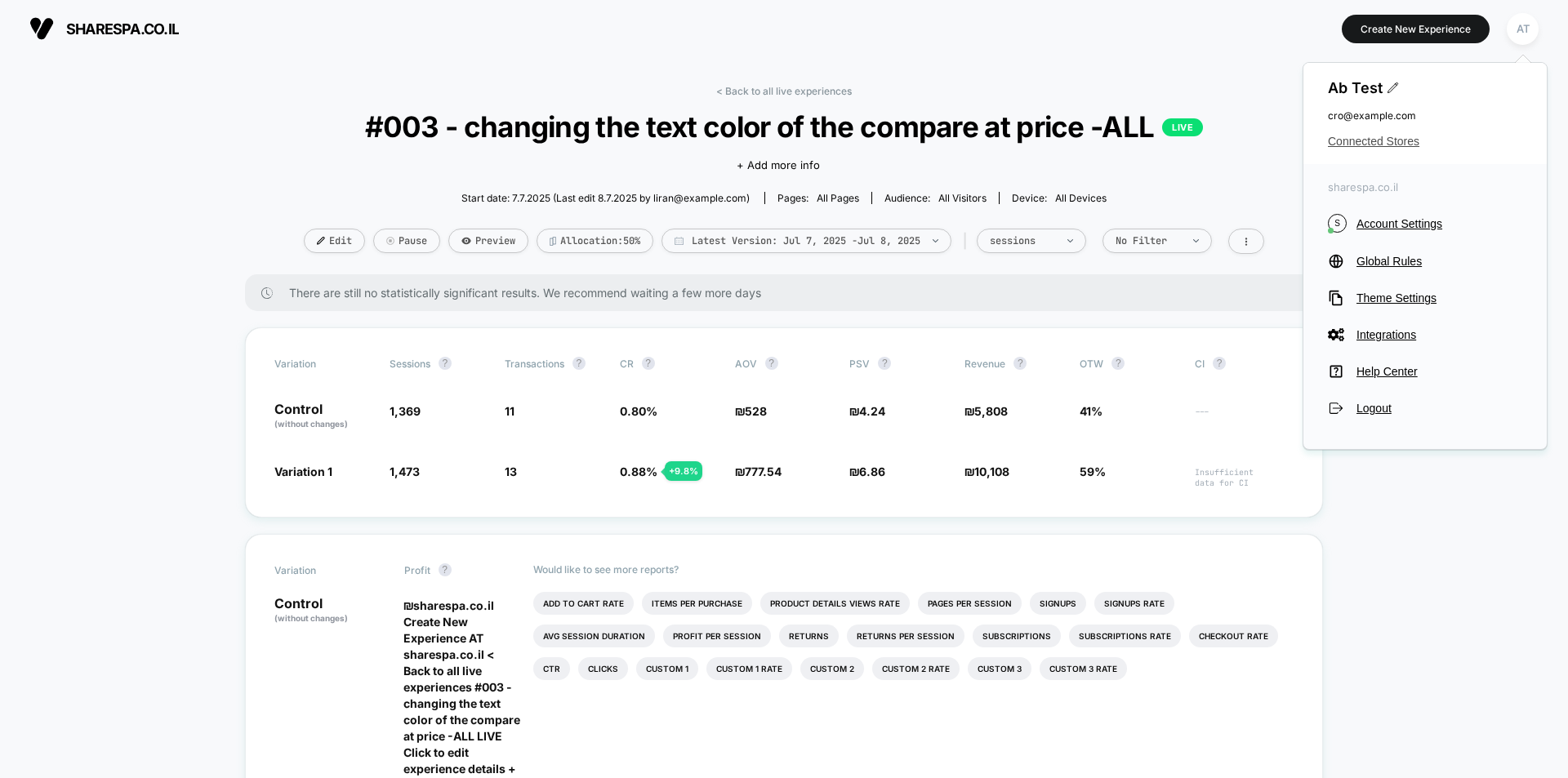 click on "Connected Stores" at bounding box center (1425, 141) 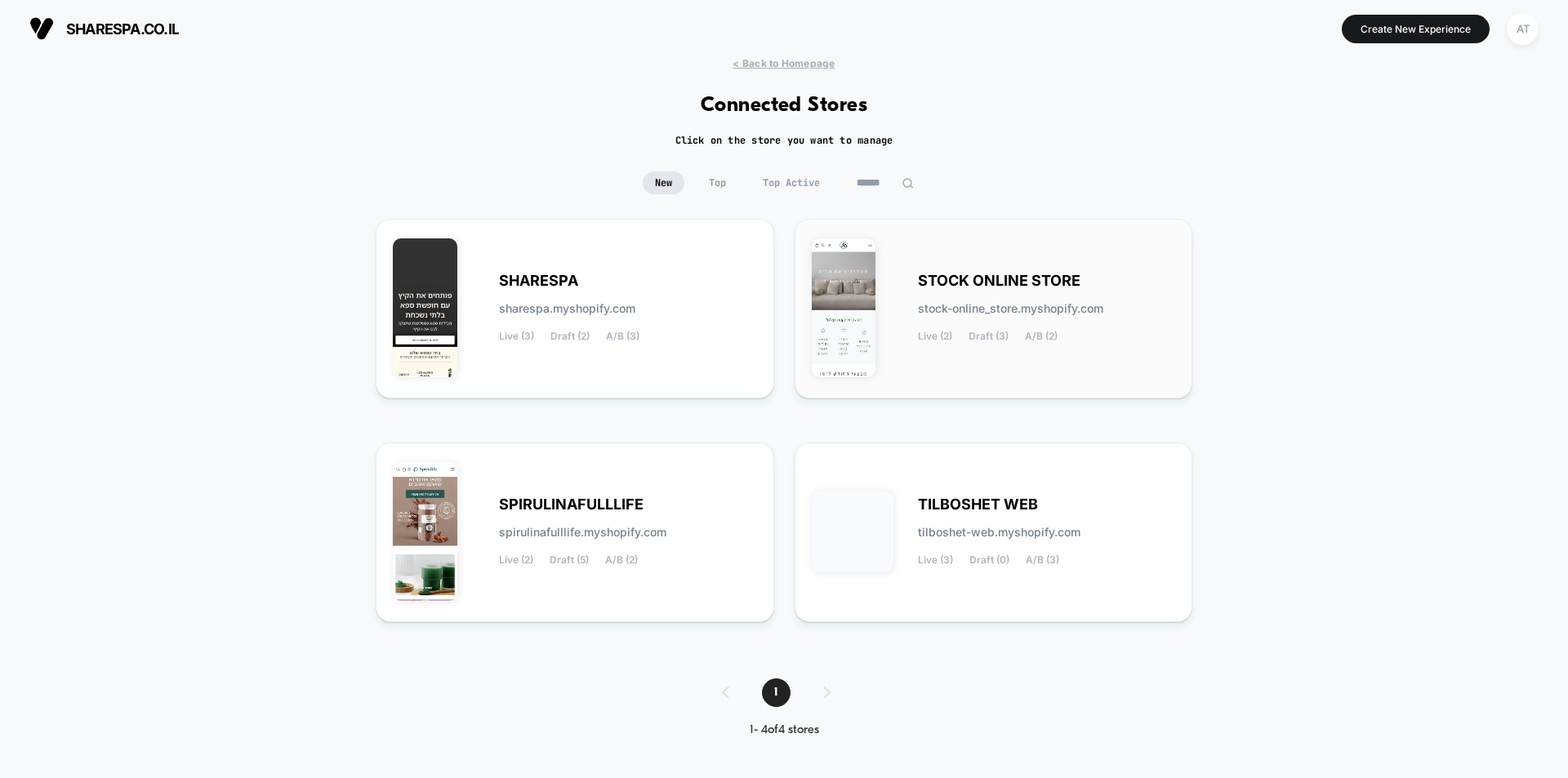 click on "STOCK ONLINE STORE stock-online_store.myshopify.com Live (2) Draft (3) A/B (2)" at bounding box center [628, 309] 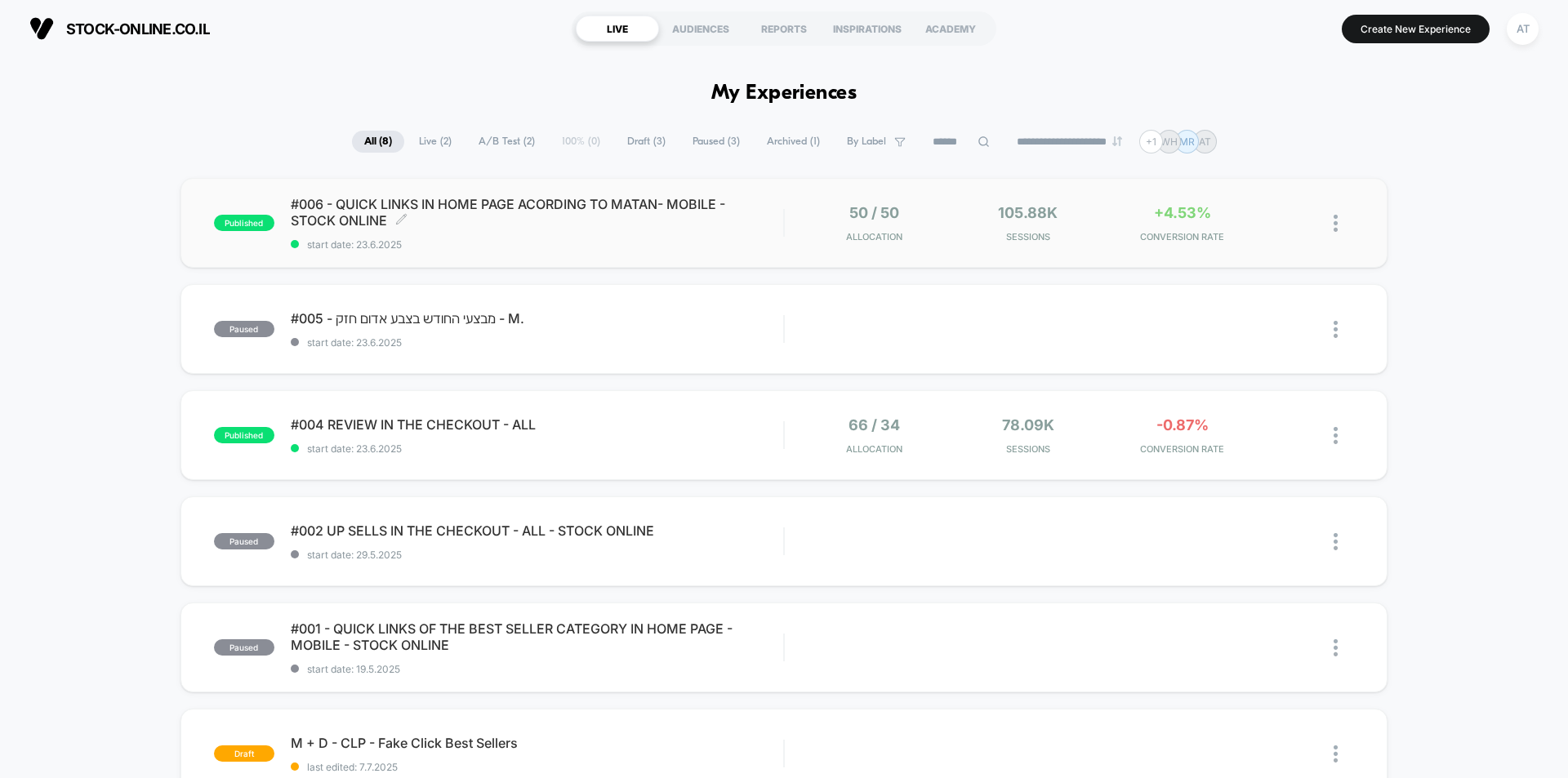 click on "#006 - QUICK LINKS IN HOME PAGE ACORDING TO MATAN- MOBILE - STOCK ONLINE Click to edit experience details" at bounding box center [537, 212] 